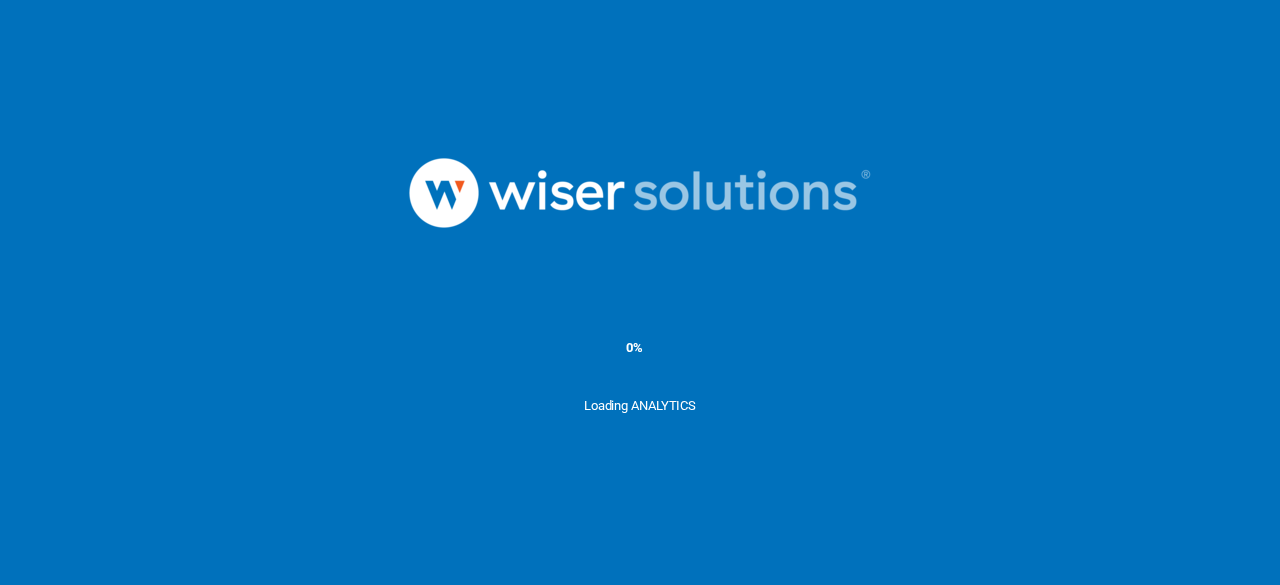 scroll, scrollTop: 0, scrollLeft: 0, axis: both 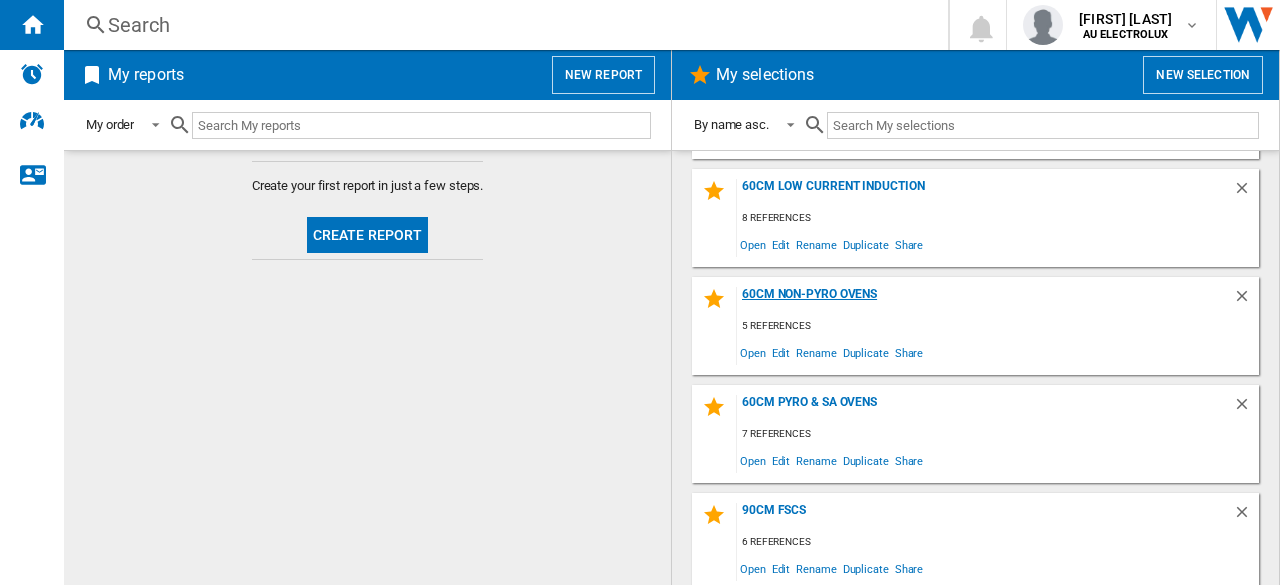 click on "60cm Non-Pyro Ovens" 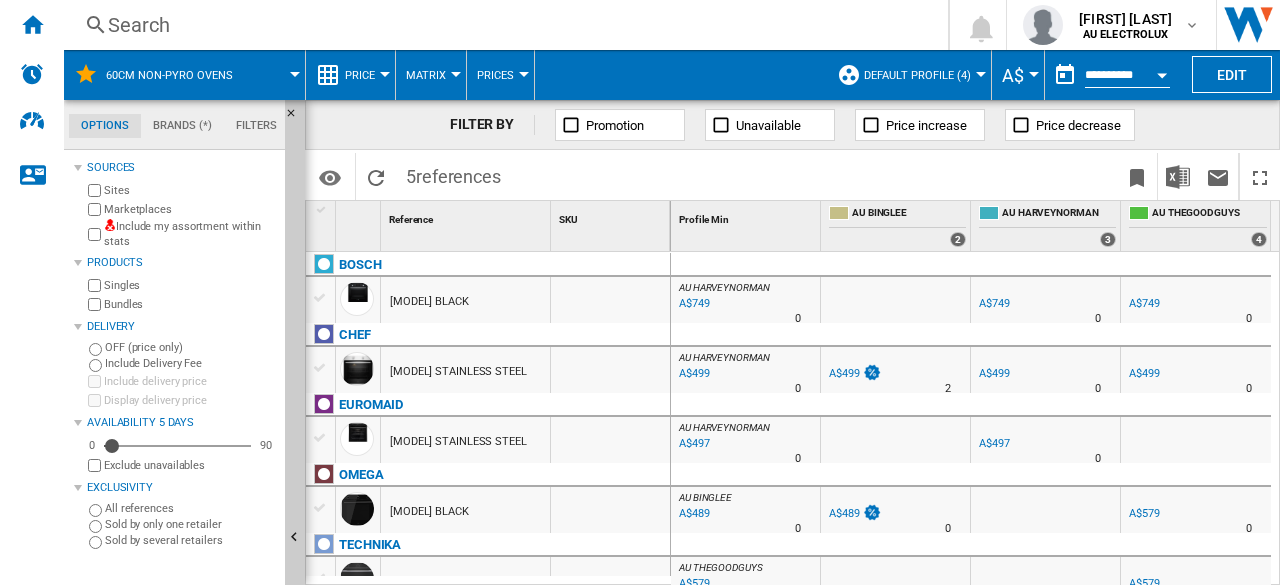 scroll, scrollTop: 6, scrollLeft: 0, axis: vertical 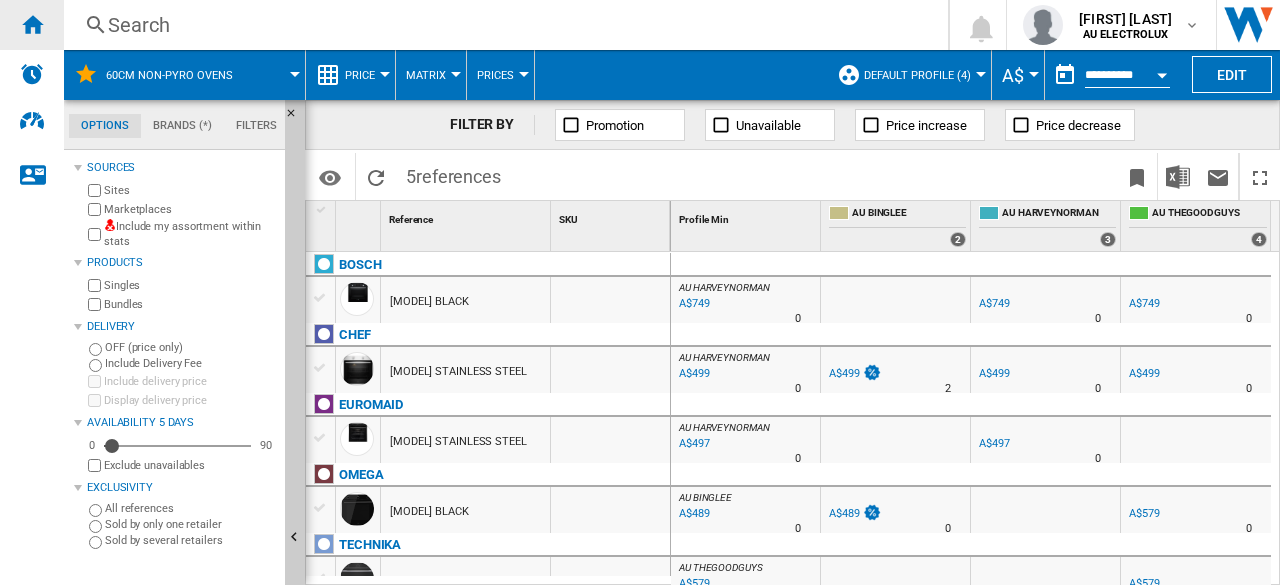 click at bounding box center [32, 25] 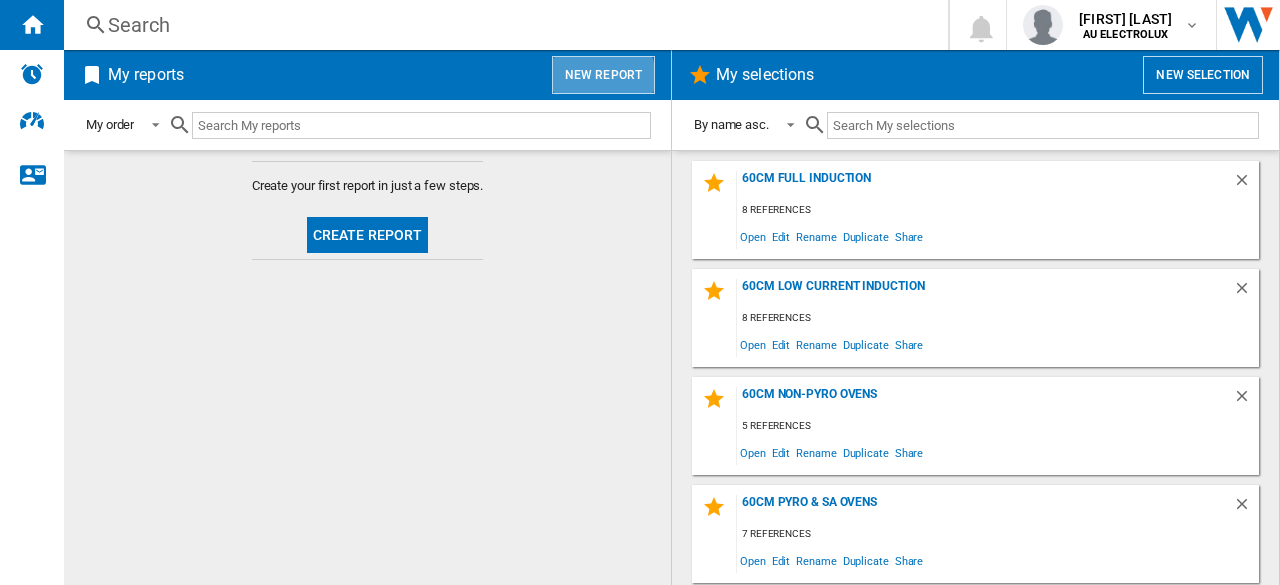 click on "New report" at bounding box center (603, 75) 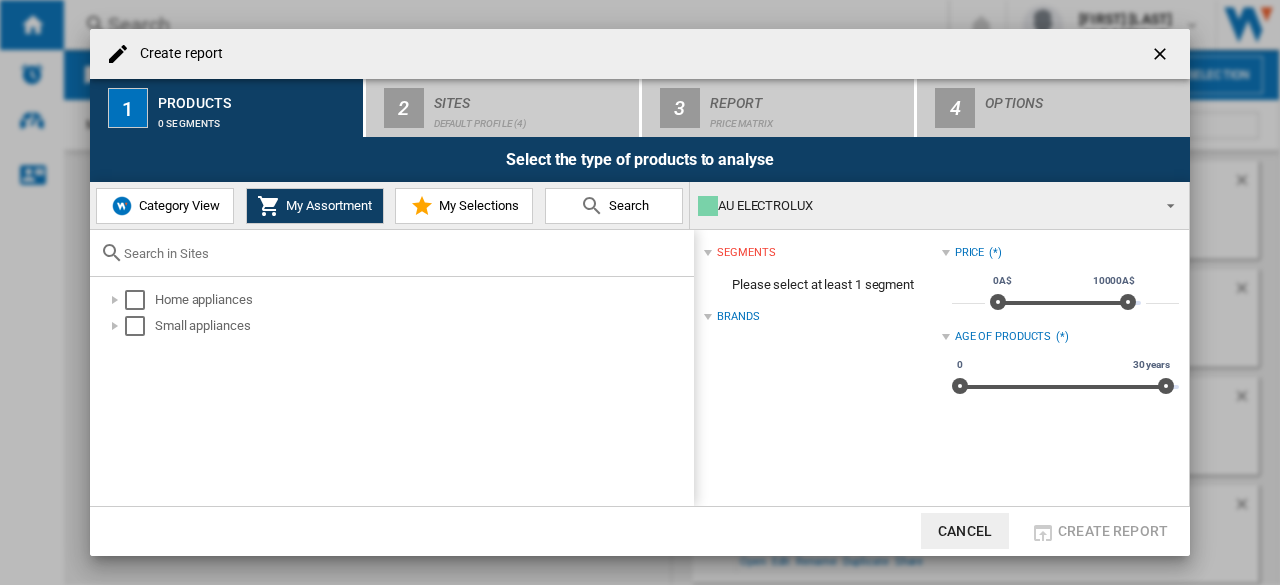 click on "Category View" at bounding box center (177, 205) 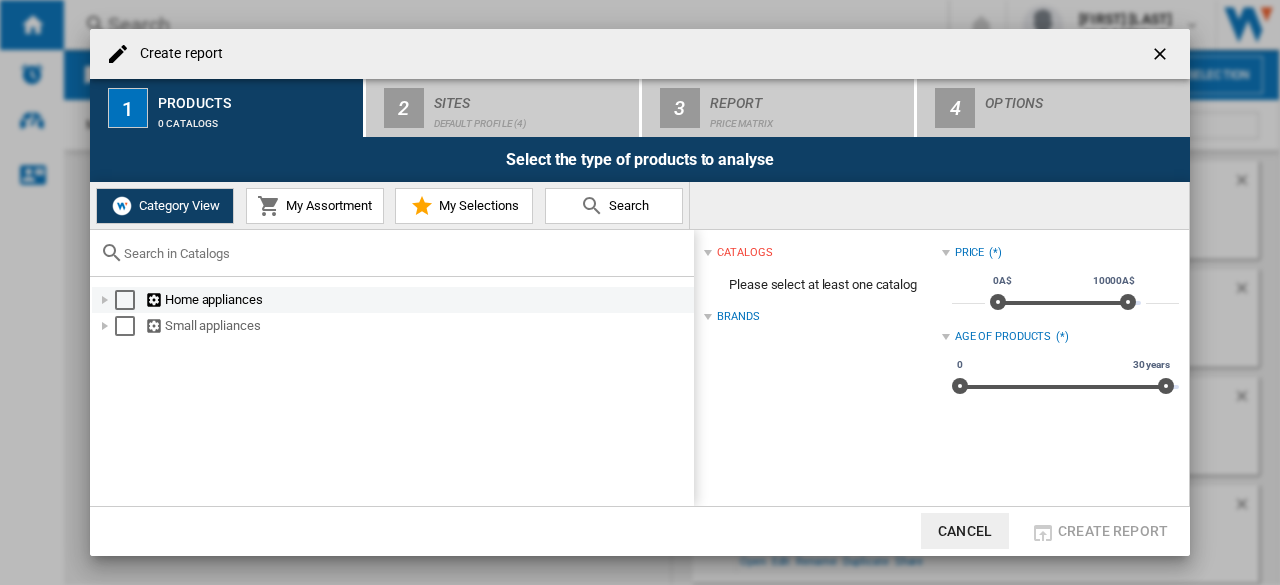click at bounding box center (125, 300) 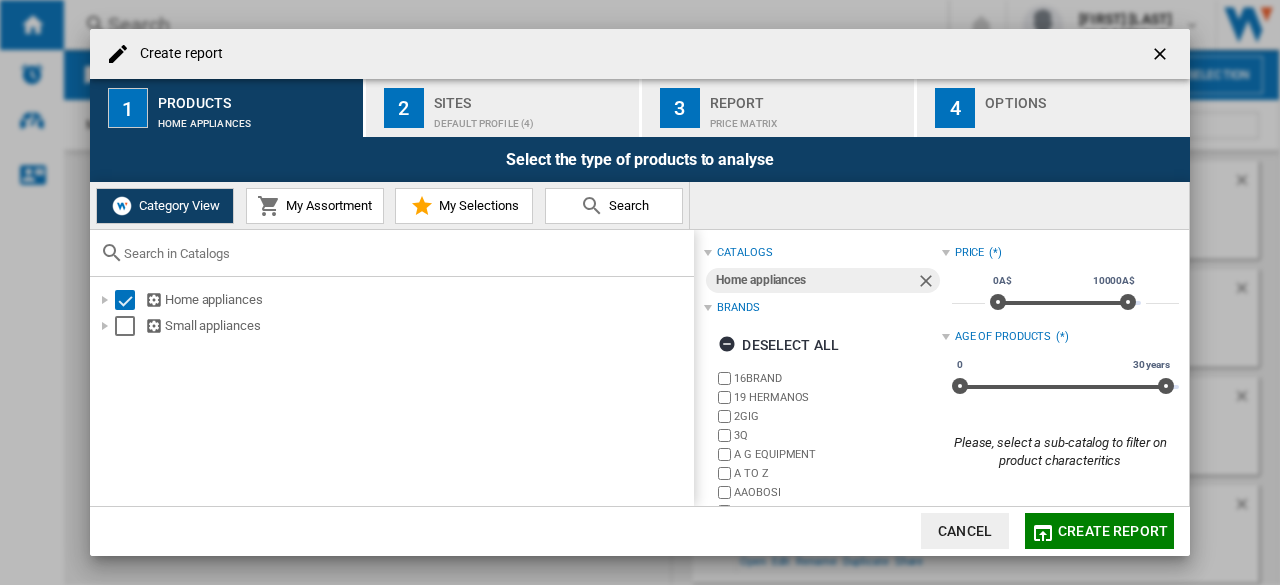 click on "Search" at bounding box center (626, 205) 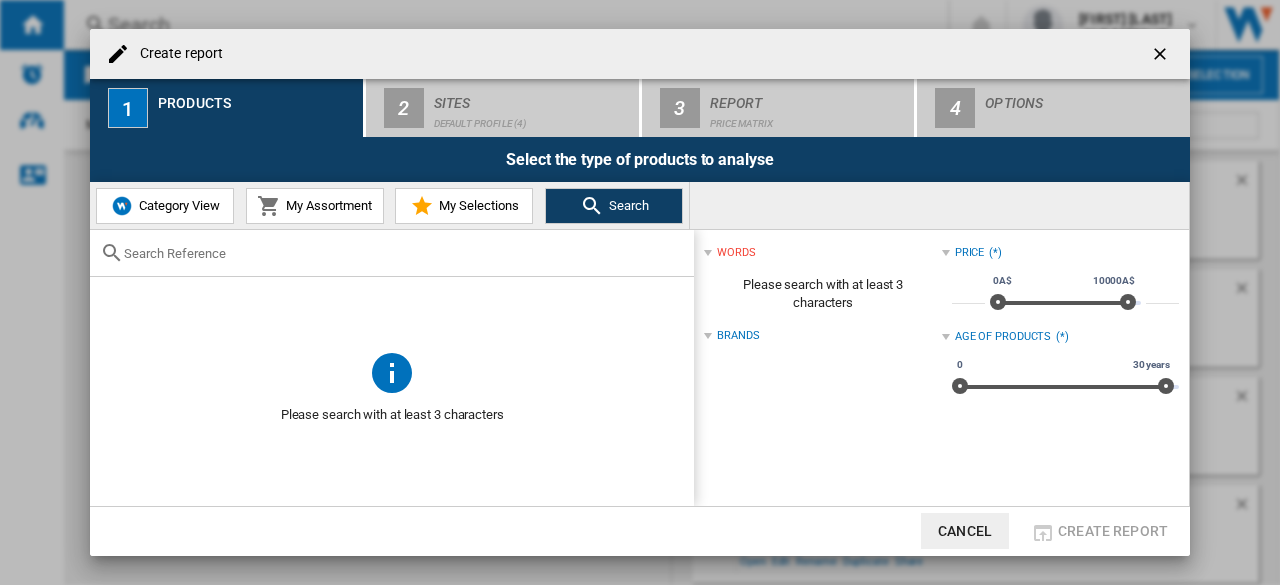 click at bounding box center [404, 253] 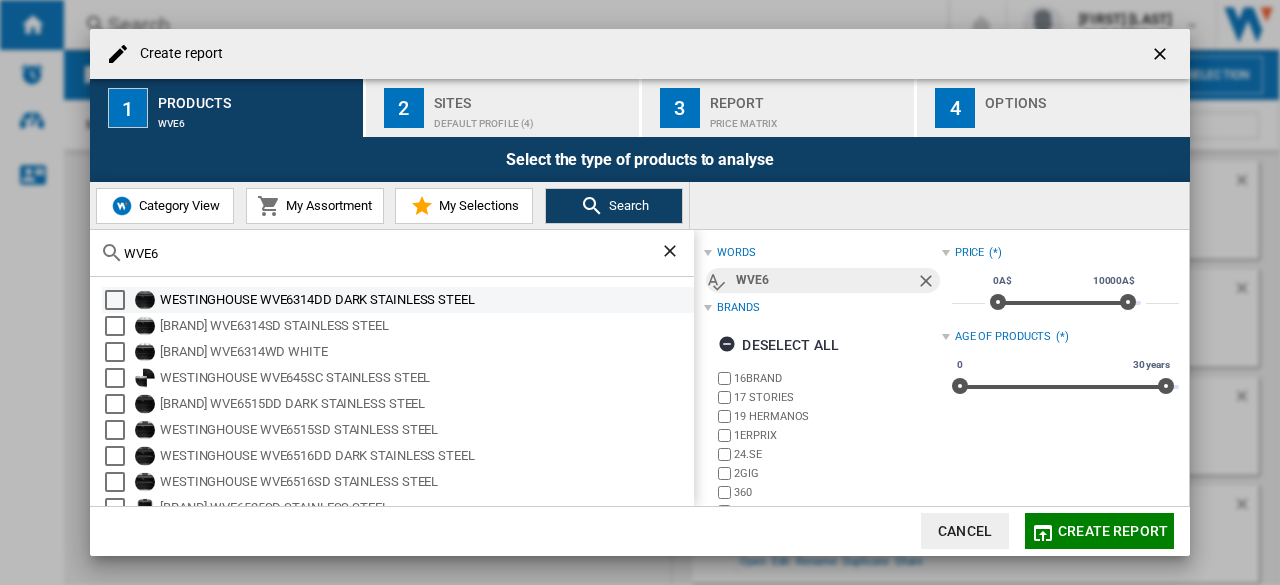 type on "WVE6" 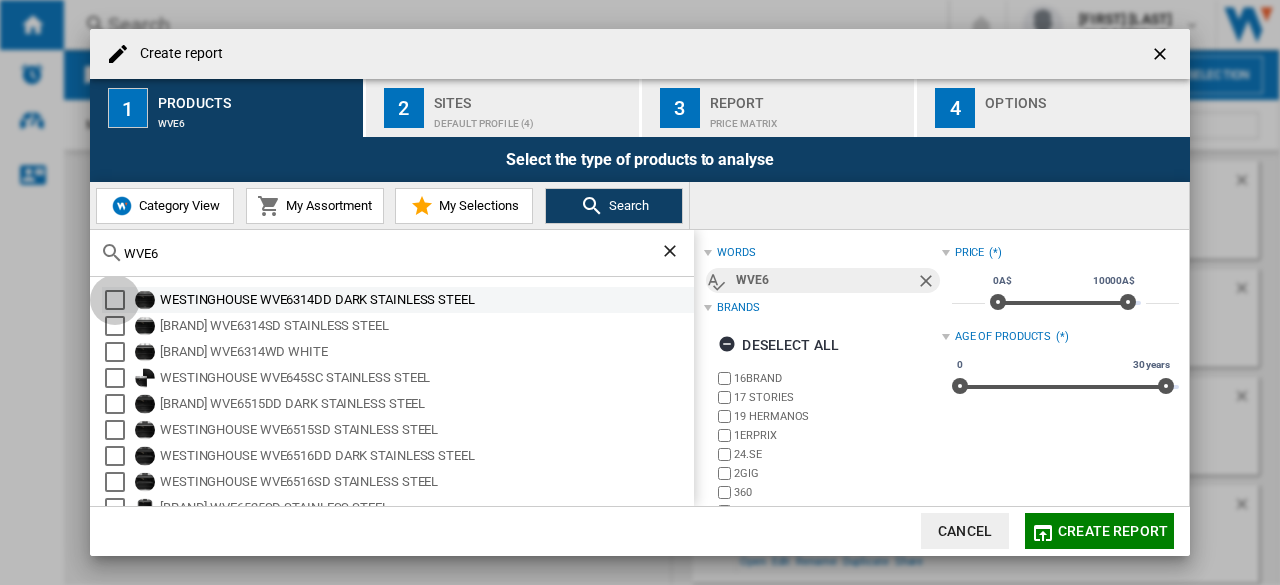 click at bounding box center (115, 300) 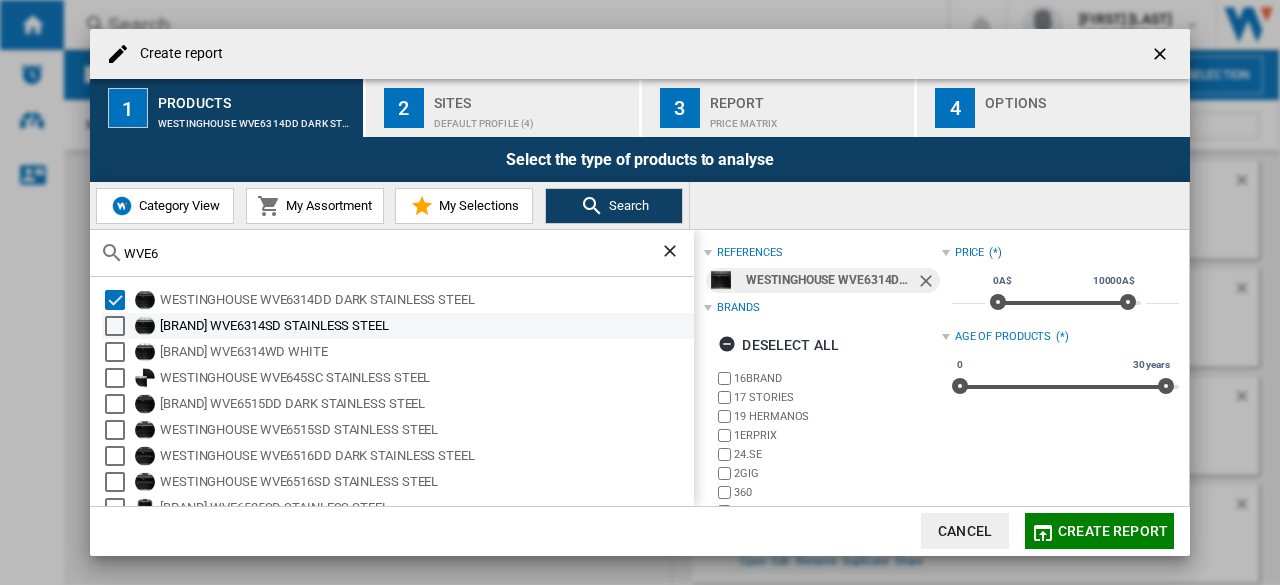 click at bounding box center [115, 326] 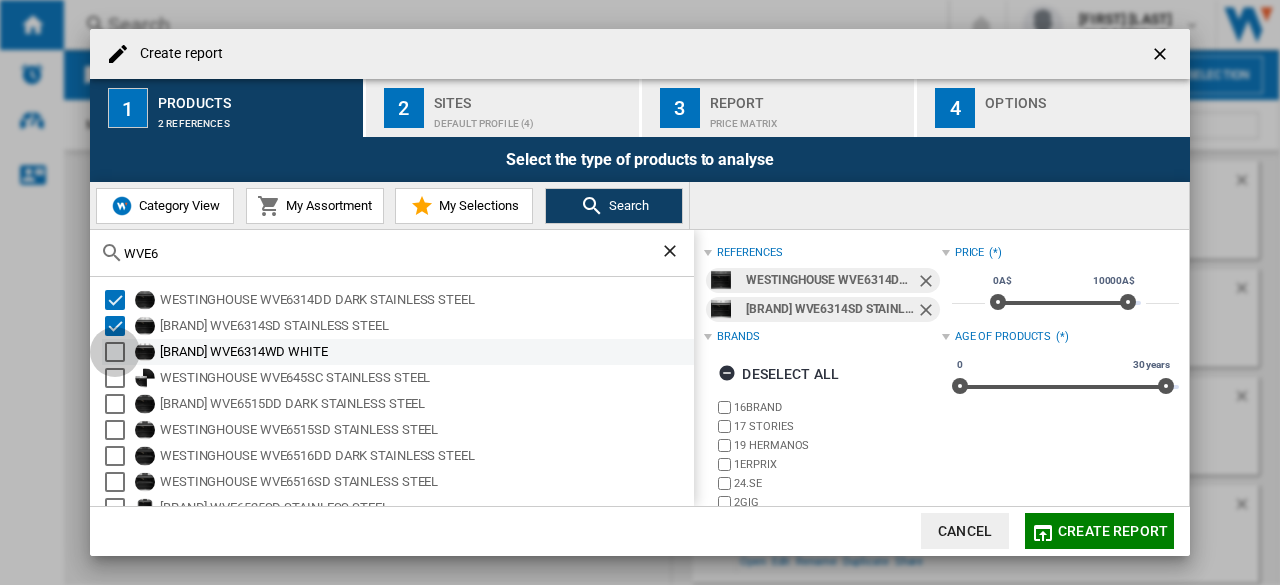 click at bounding box center (115, 352) 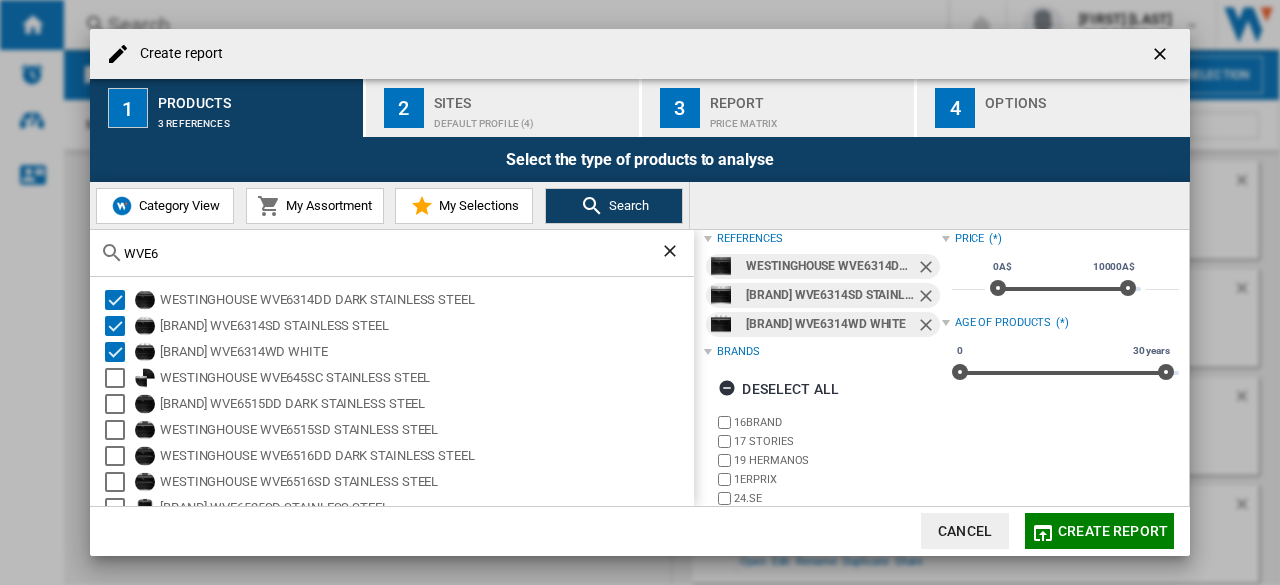 scroll, scrollTop: 0, scrollLeft: 0, axis: both 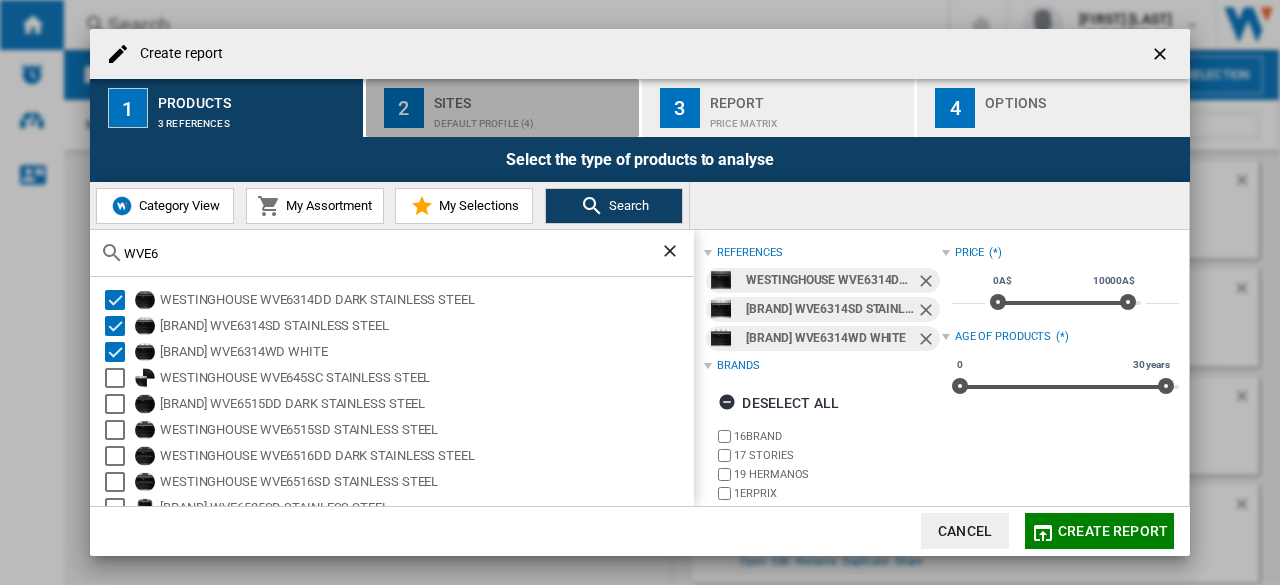 click on "Sites" at bounding box center (532, 97) 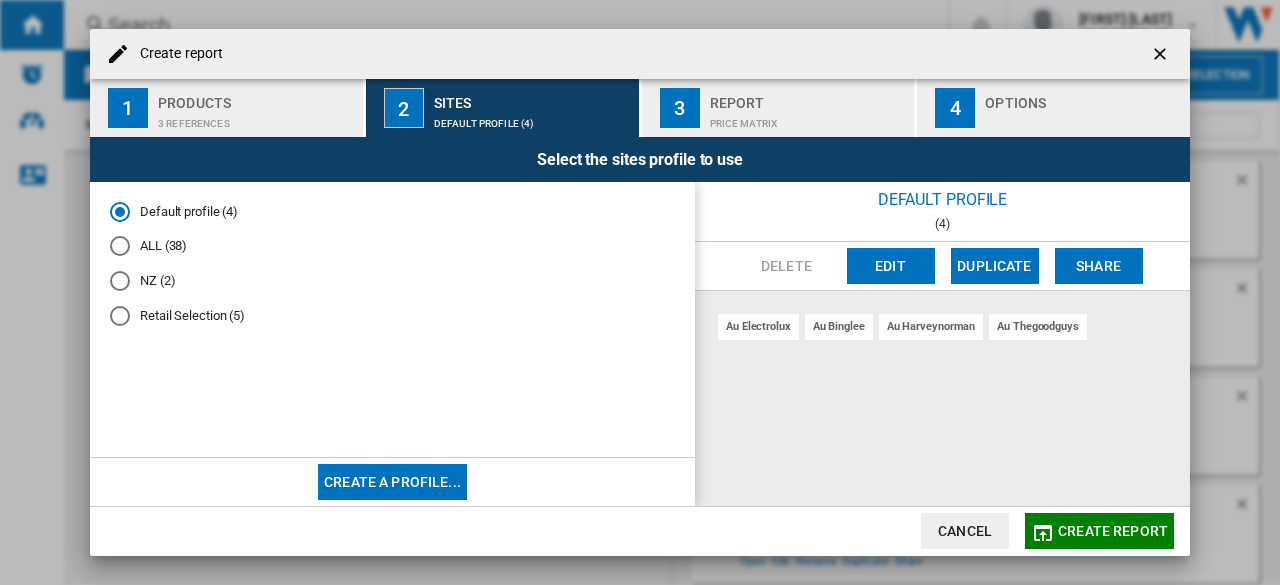click at bounding box center (120, 246) 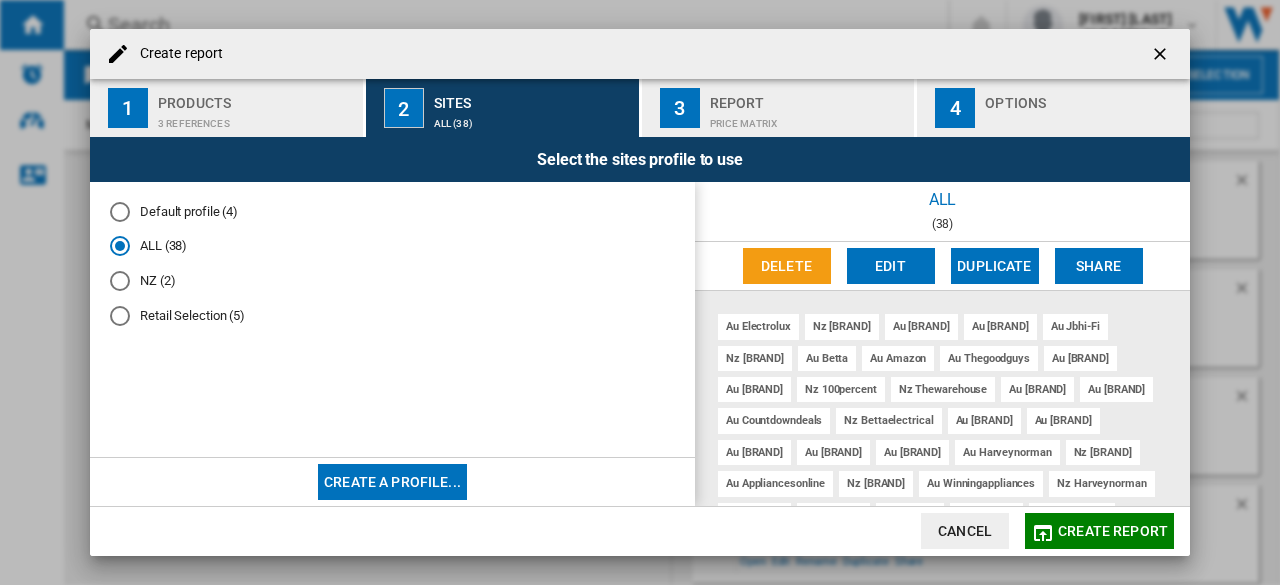 click on "Report" at bounding box center [808, 97] 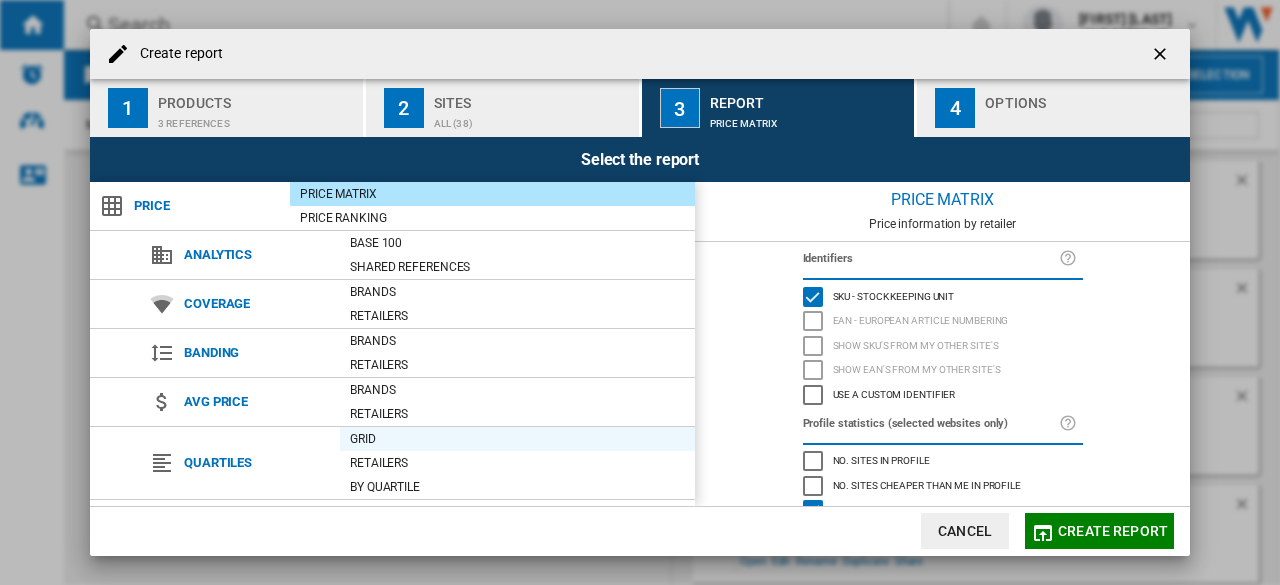 click on "Grid" at bounding box center [517, 439] 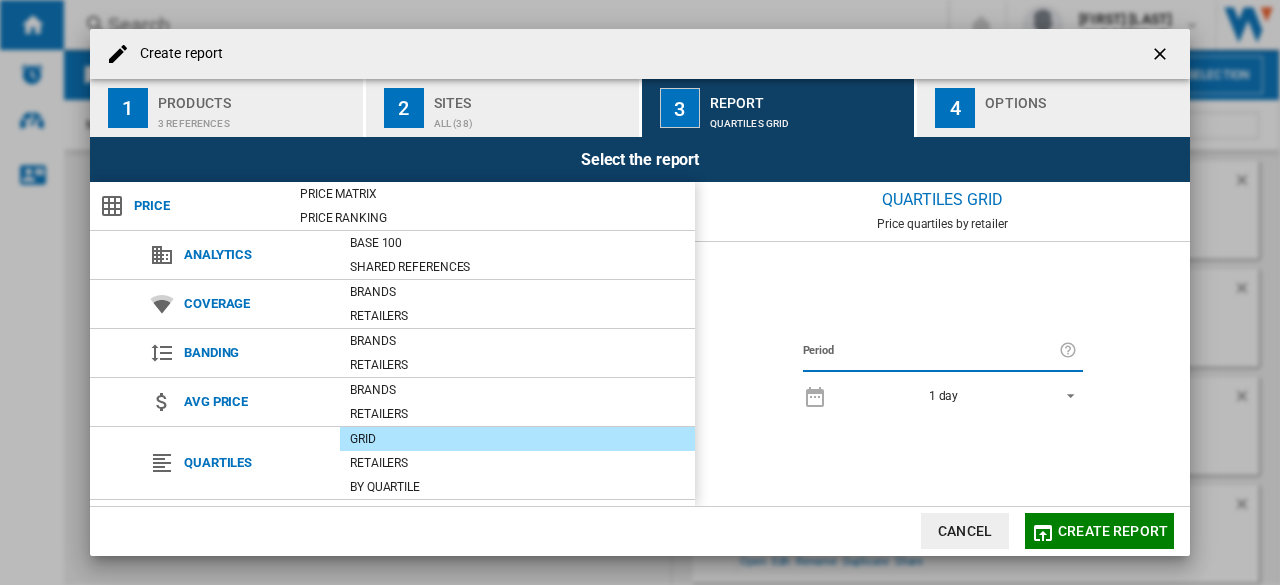 click at bounding box center (1065, 394) 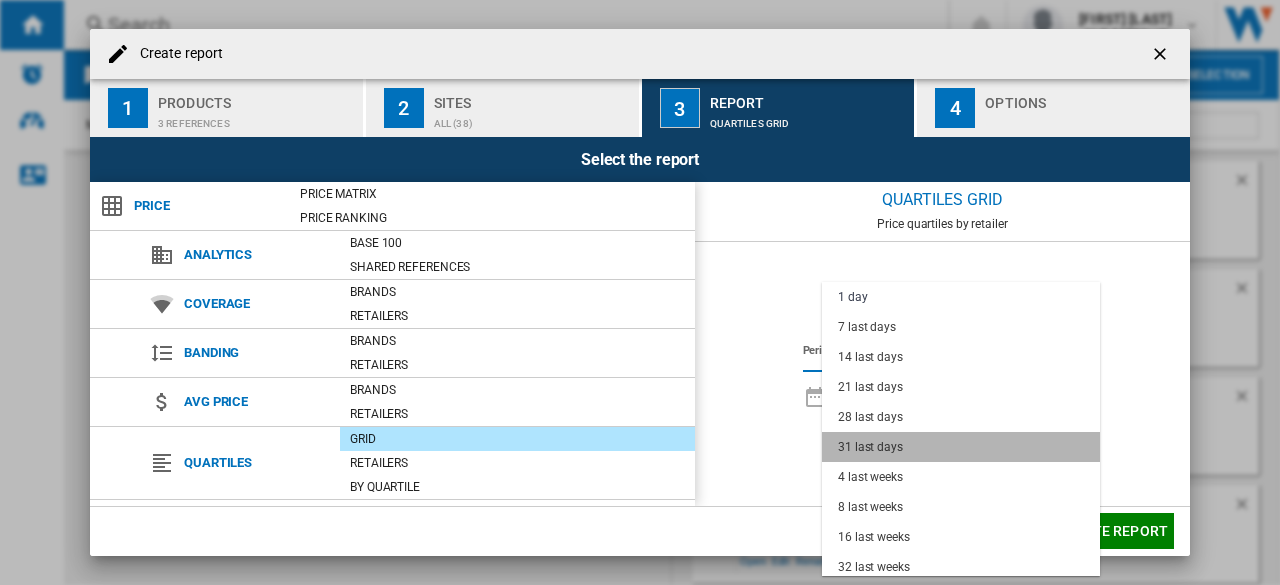 click on "31 last days" at bounding box center (961, 447) 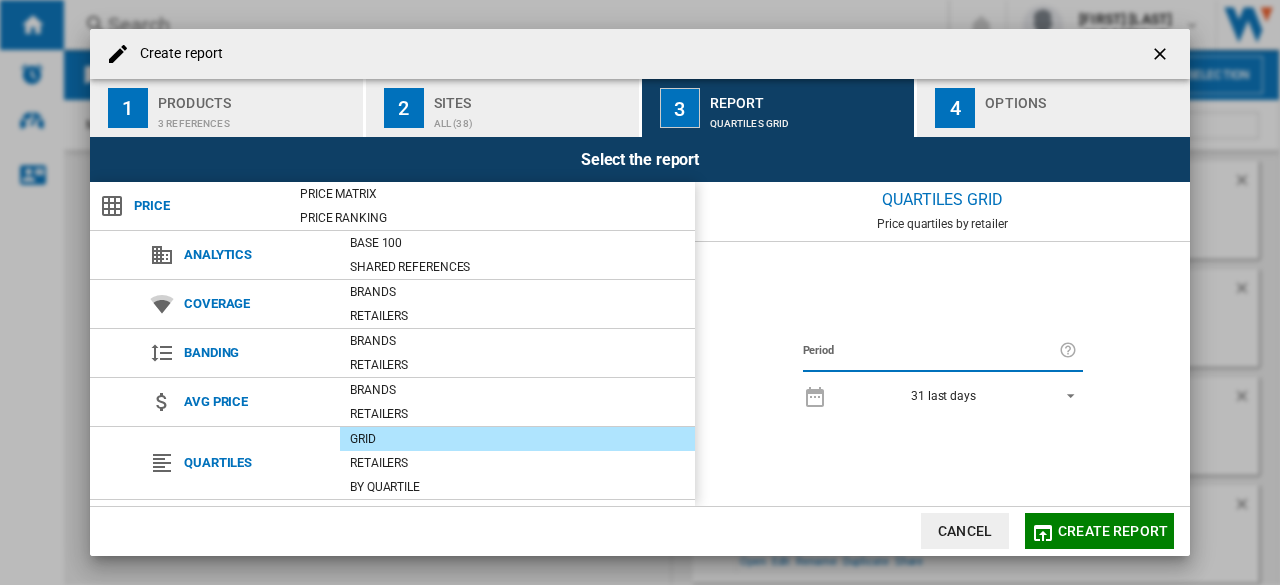 click at bounding box center [1065, 394] 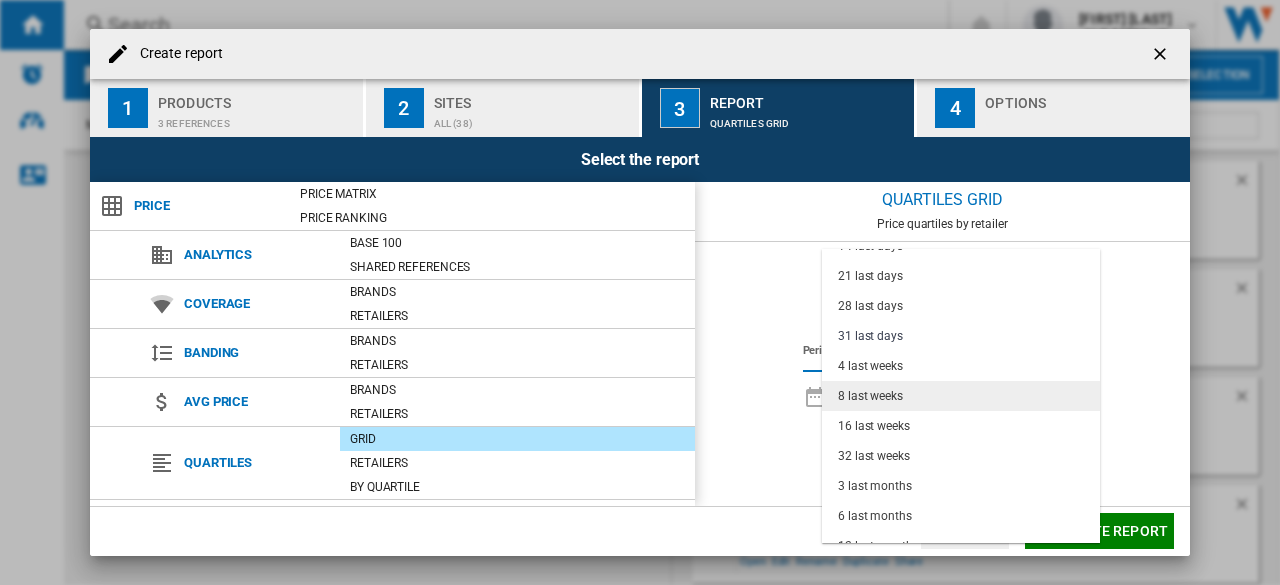 scroll, scrollTop: 118, scrollLeft: 0, axis: vertical 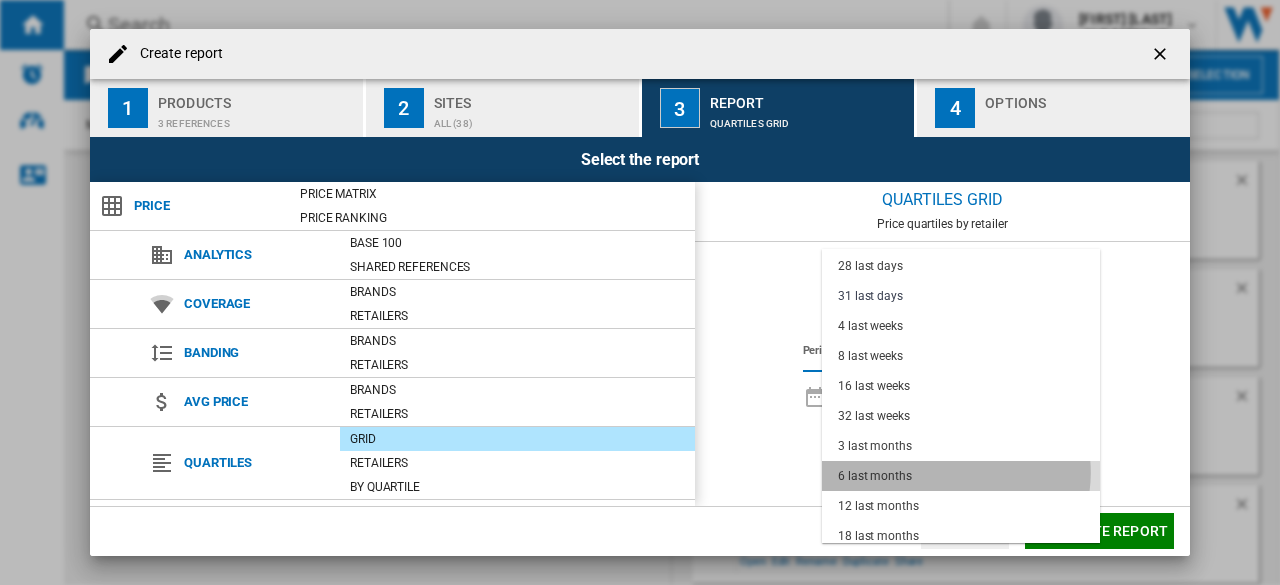 click on "6 last months" at bounding box center (961, 476) 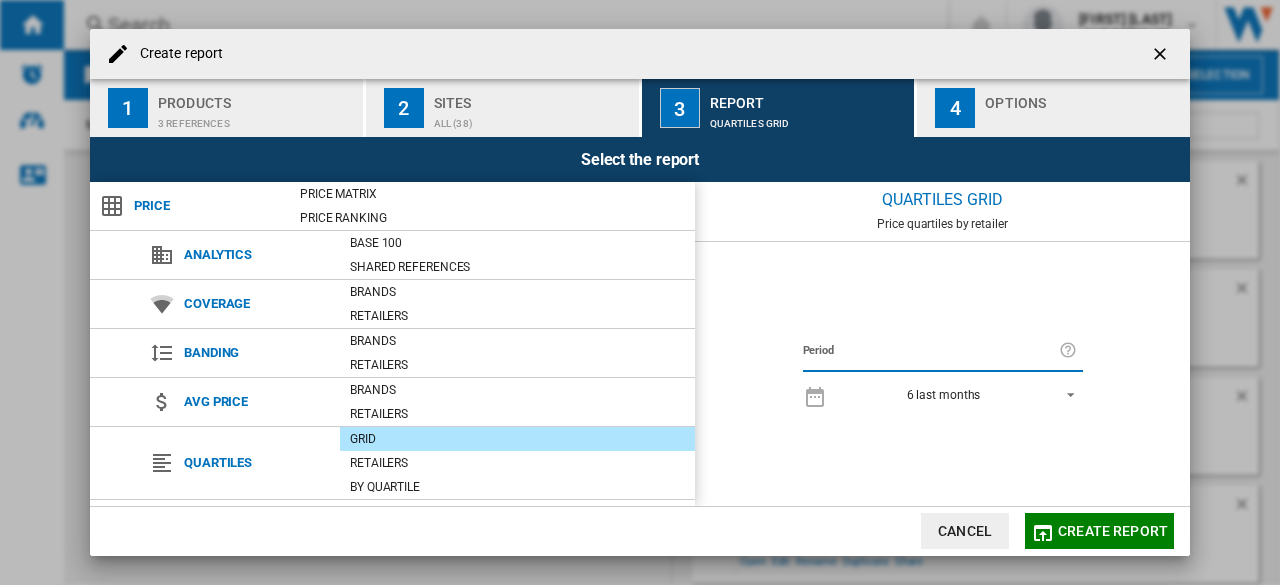 click on "Options" at bounding box center [1083, 97] 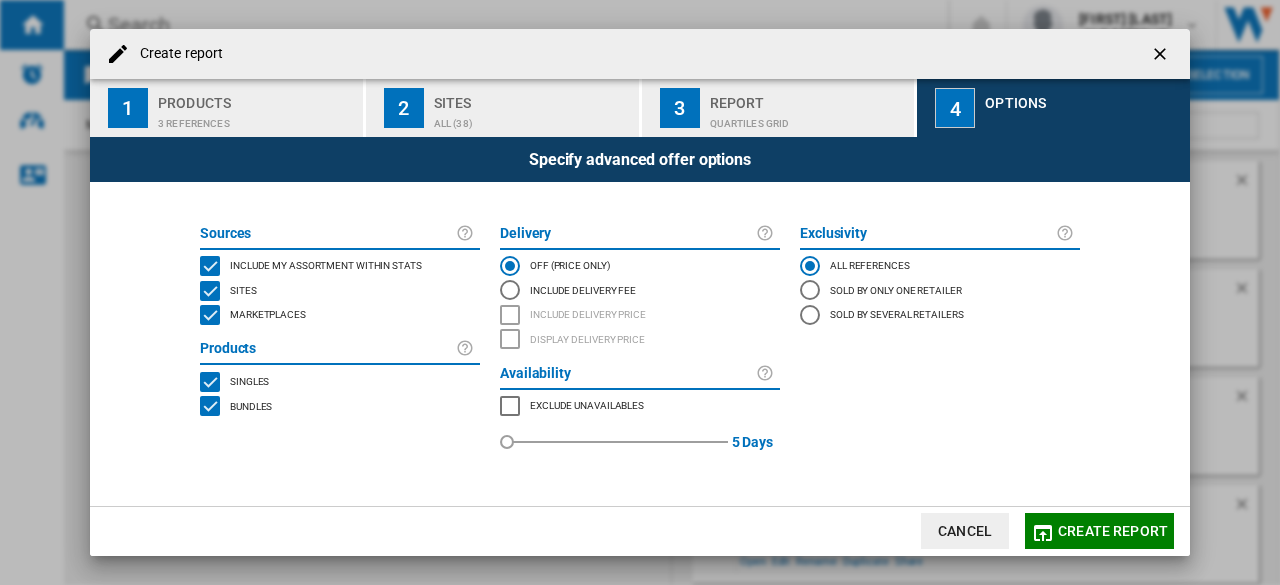 click 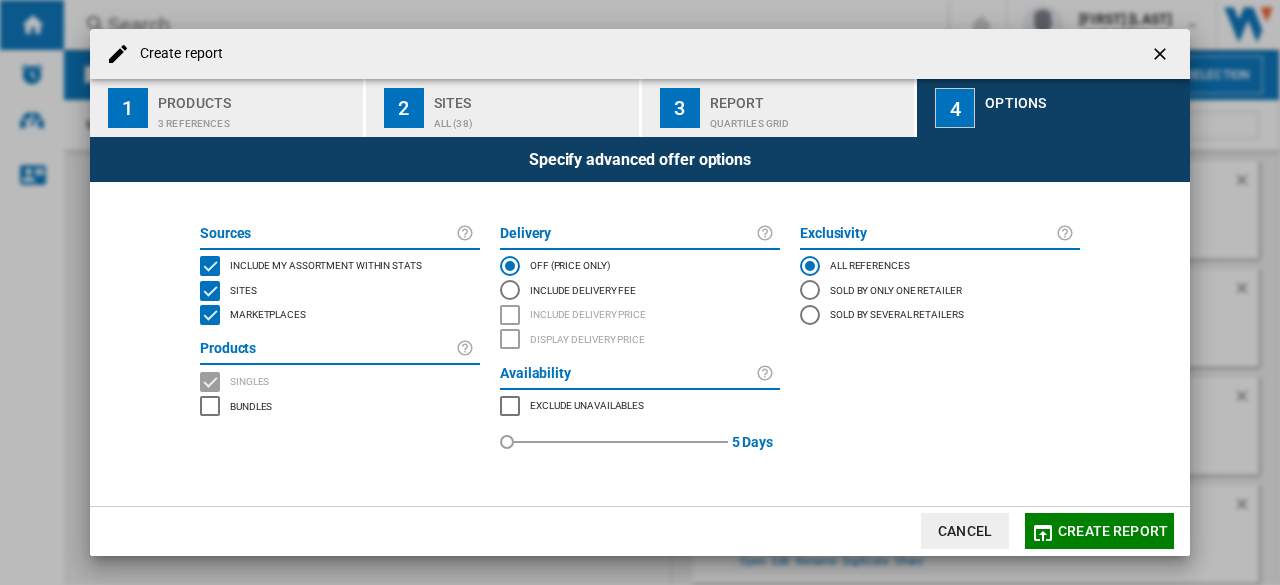 click on "Create report" 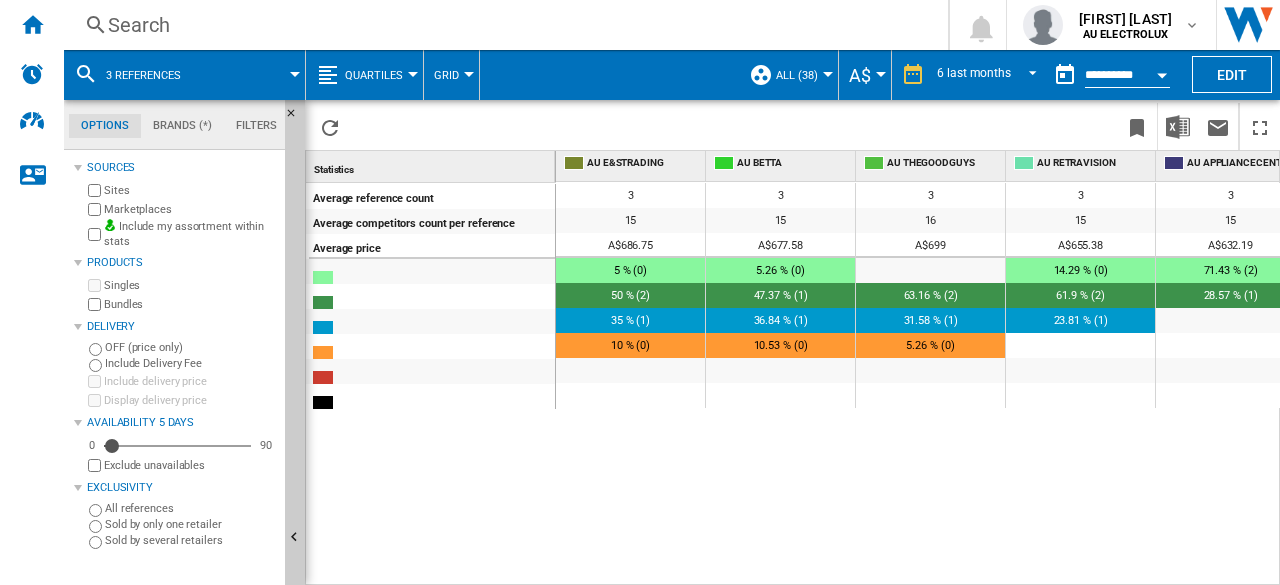 click on "Grid" at bounding box center [446, 75] 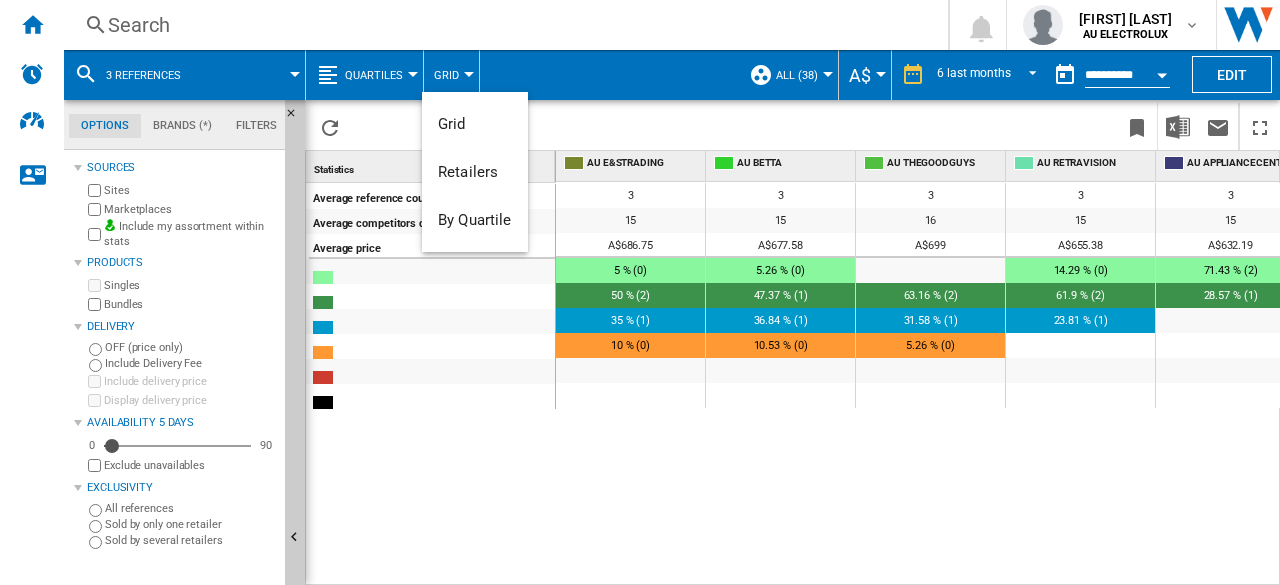 click at bounding box center (640, 292) 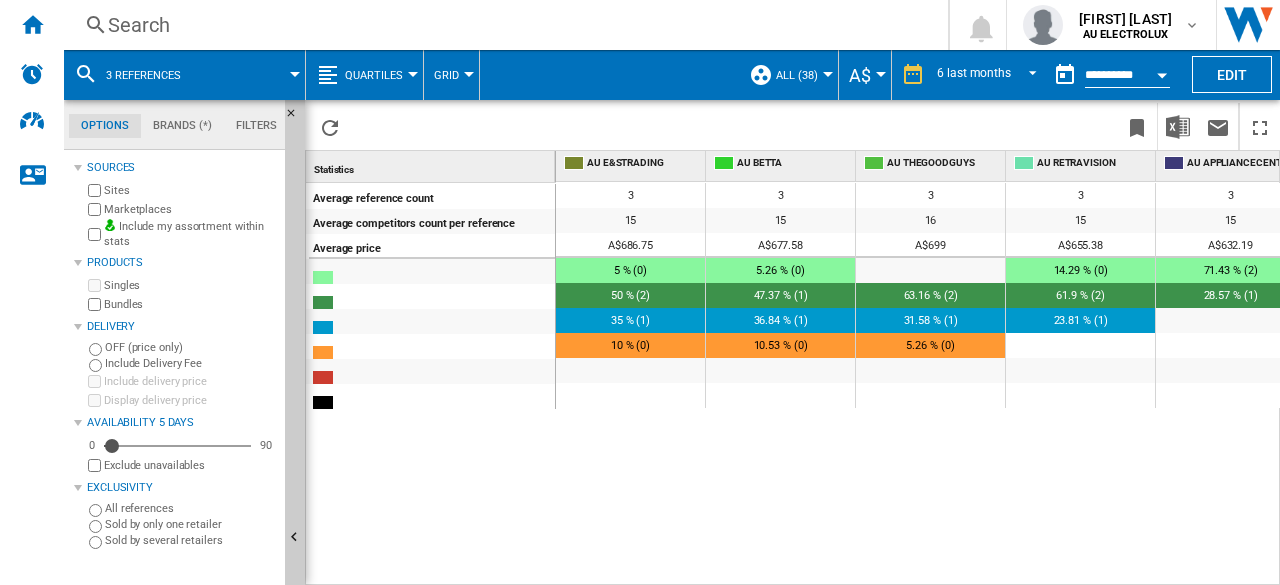 click on "Quartiles" at bounding box center [374, 75] 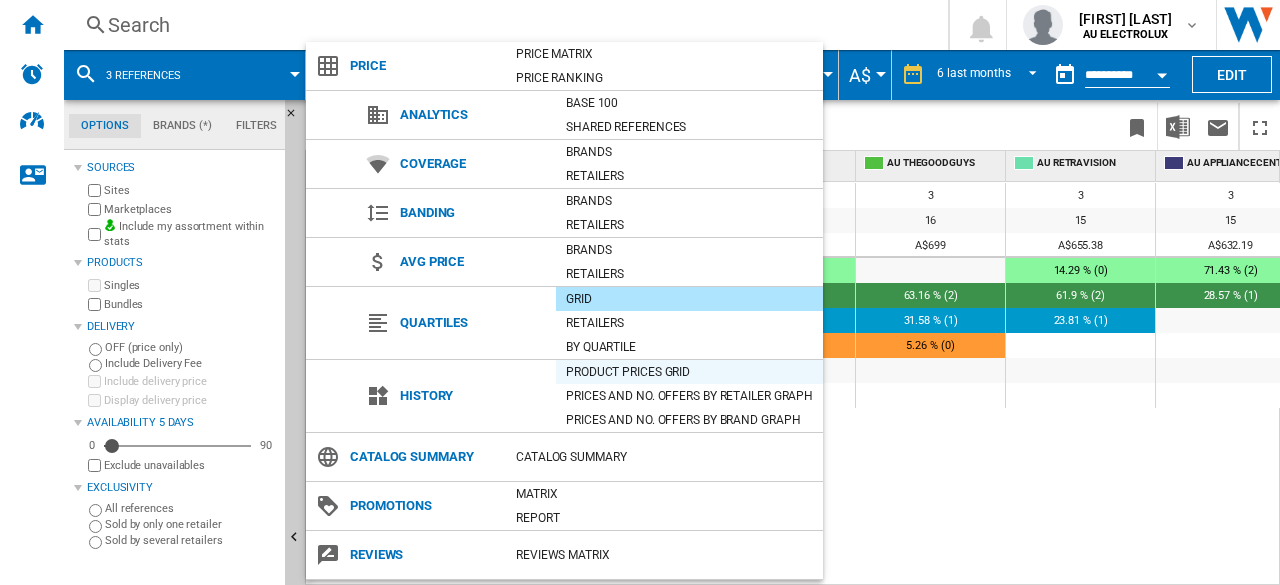 click on "Product prices grid" at bounding box center (689, 372) 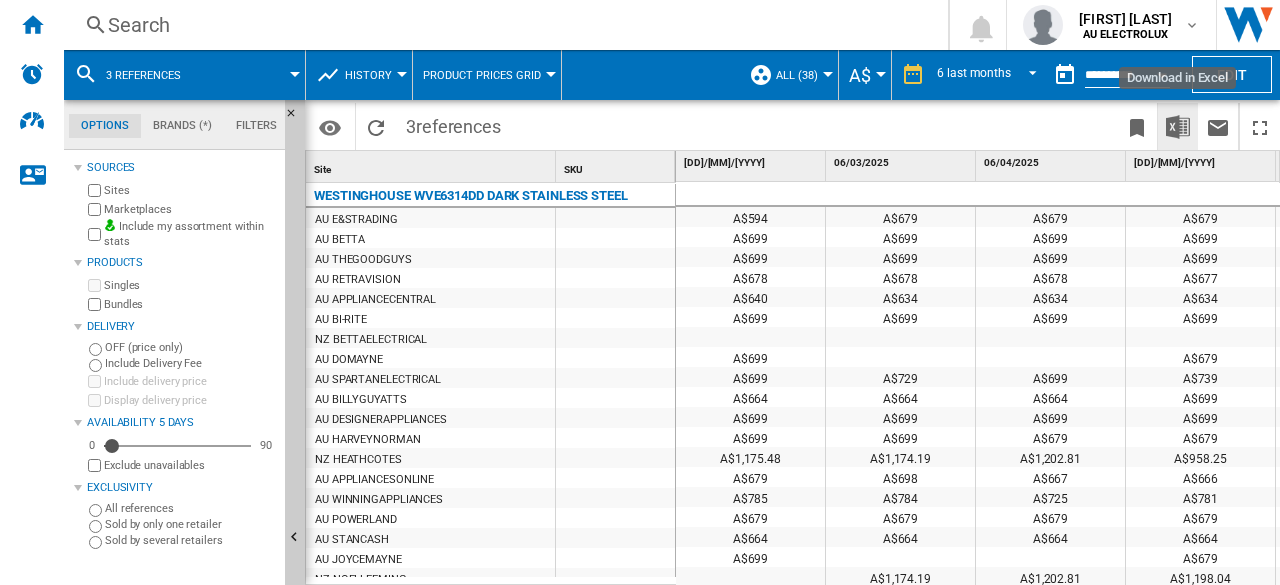 click at bounding box center (1178, 127) 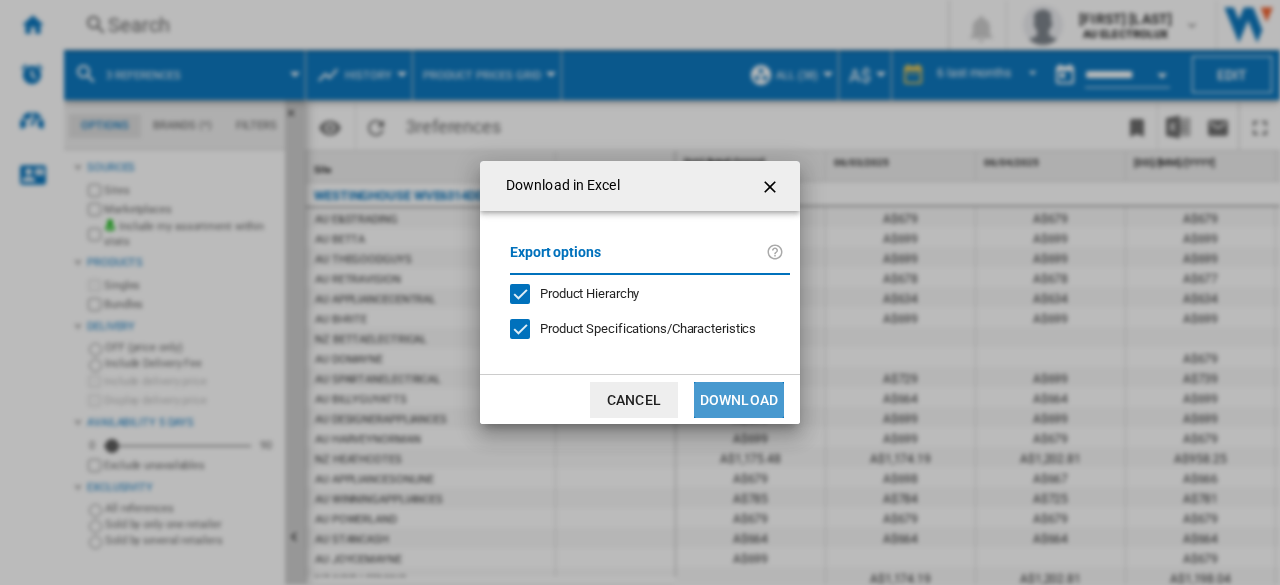 click on "Download" 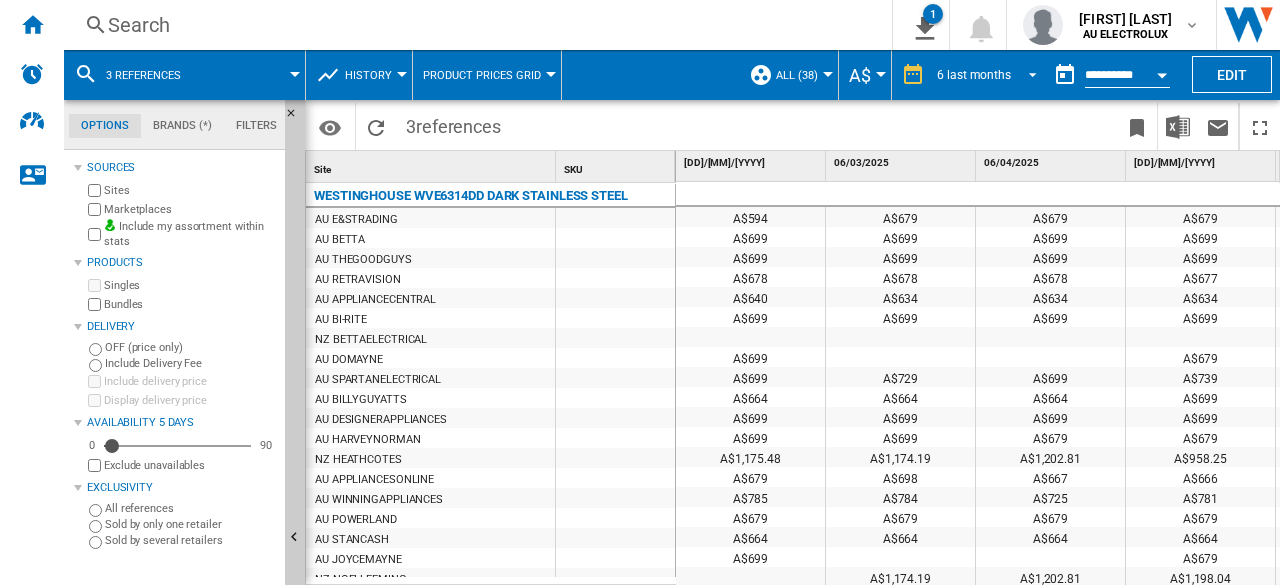 click at bounding box center [1027, 73] 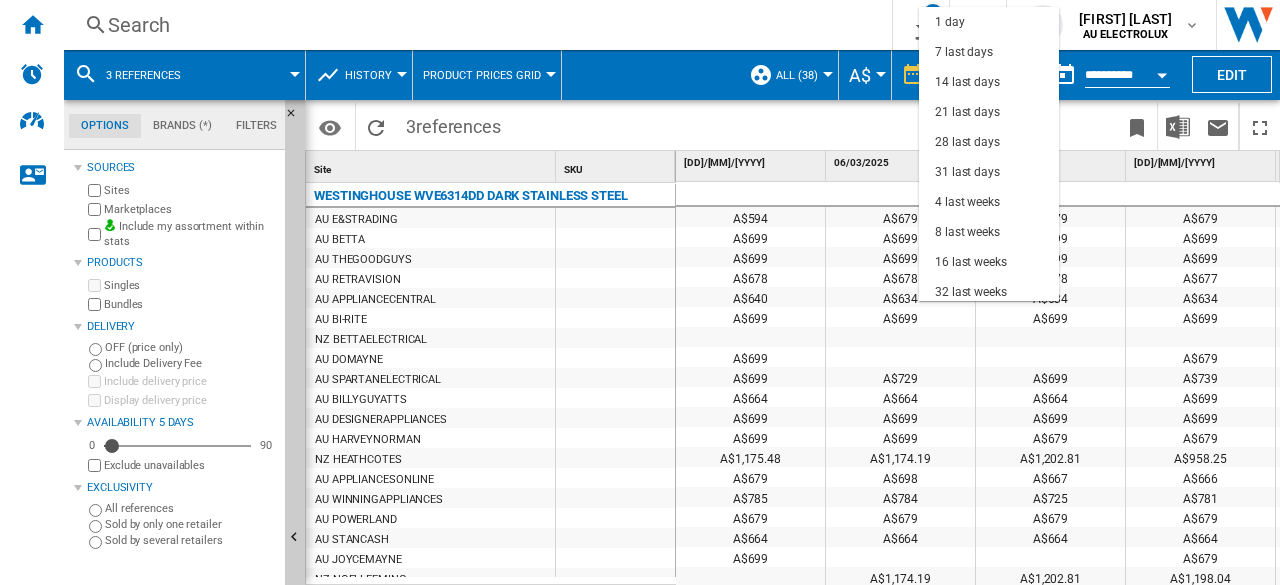 scroll, scrollTop: 126, scrollLeft: 0, axis: vertical 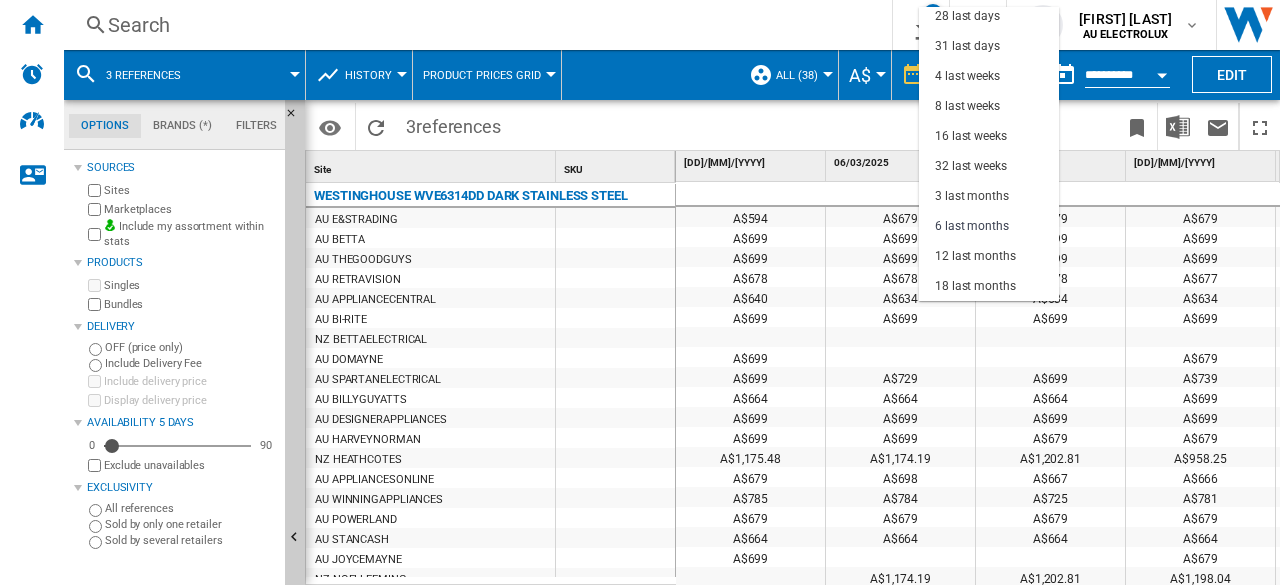 click at bounding box center [640, 292] 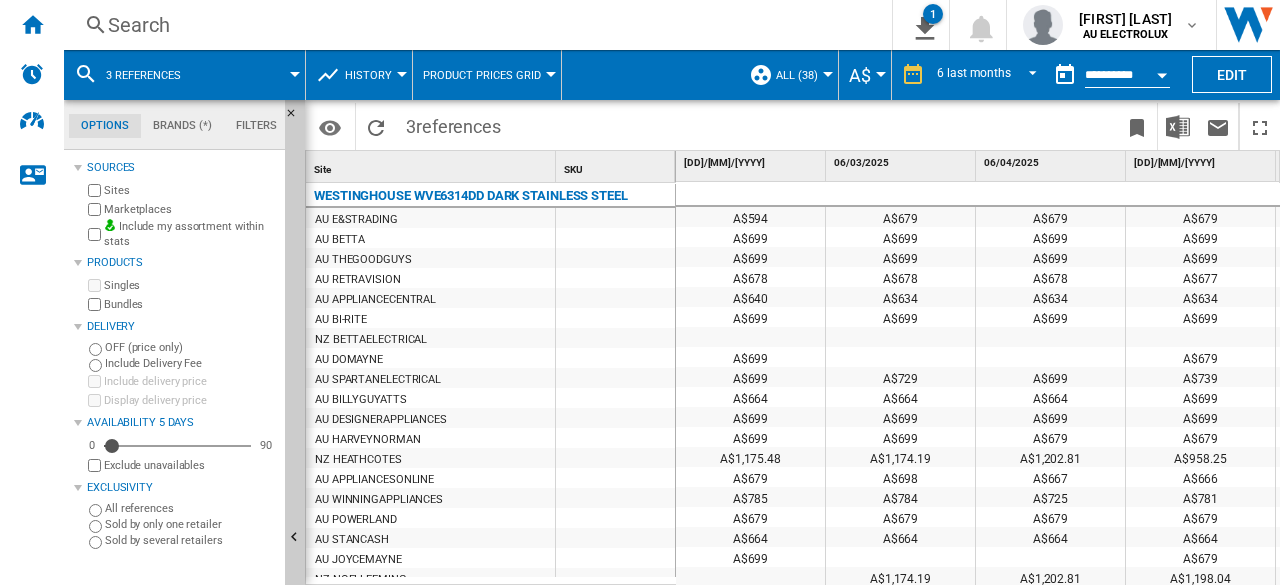 click at bounding box center (1162, 75) 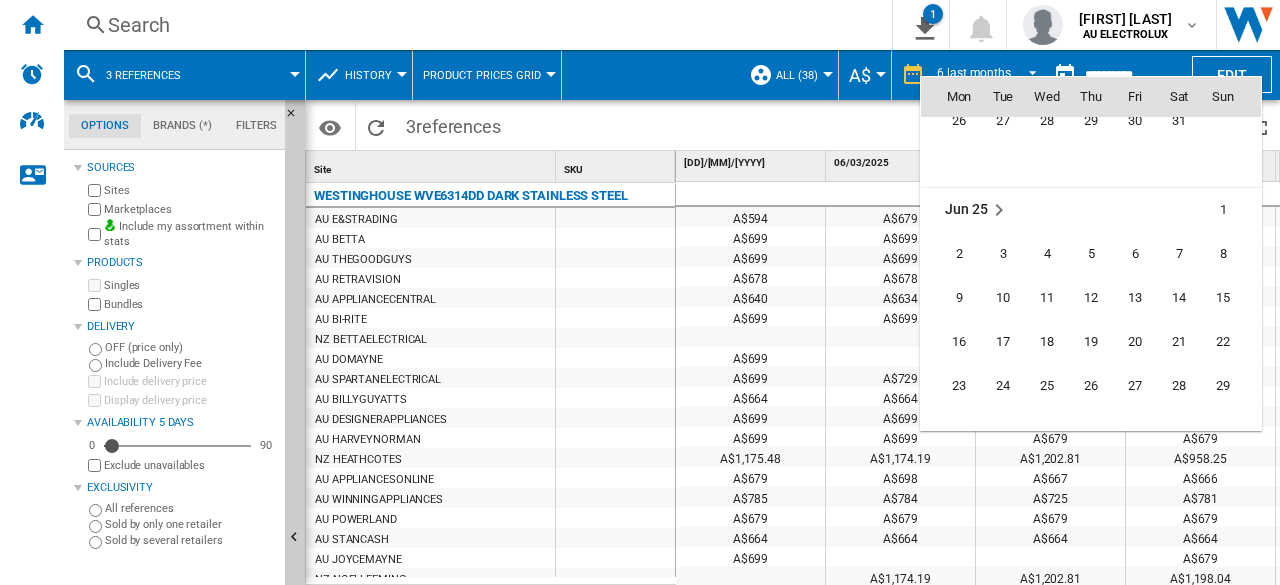 scroll, scrollTop: 9040, scrollLeft: 0, axis: vertical 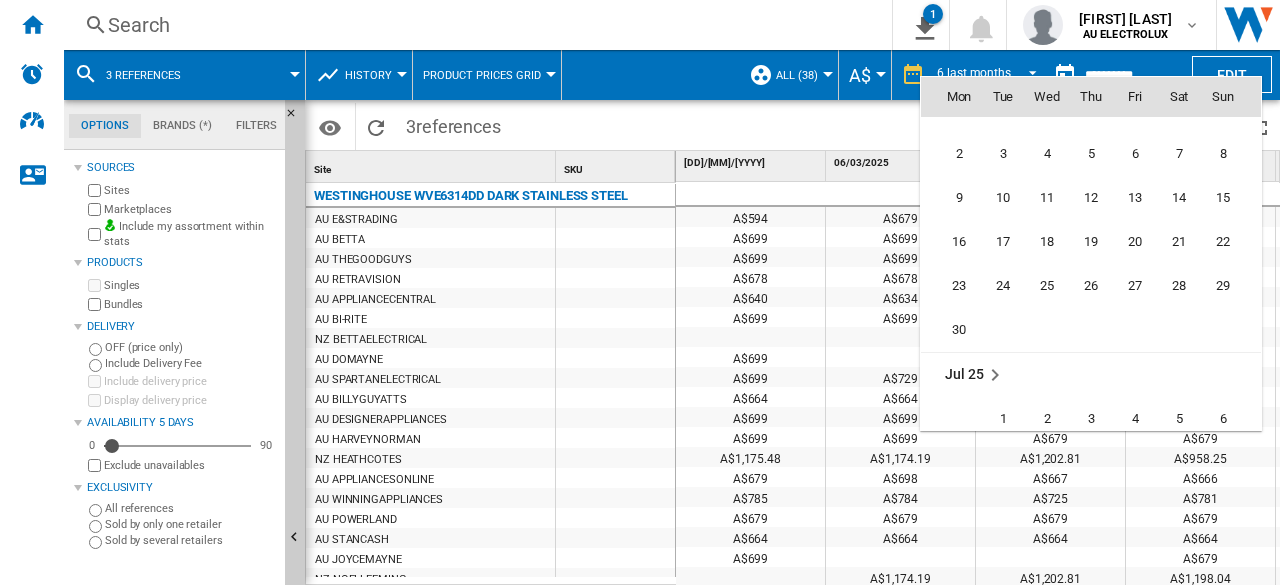 drag, startPoint x: 960, startPoint y: 323, endPoint x: 993, endPoint y: 307, distance: 36.67424 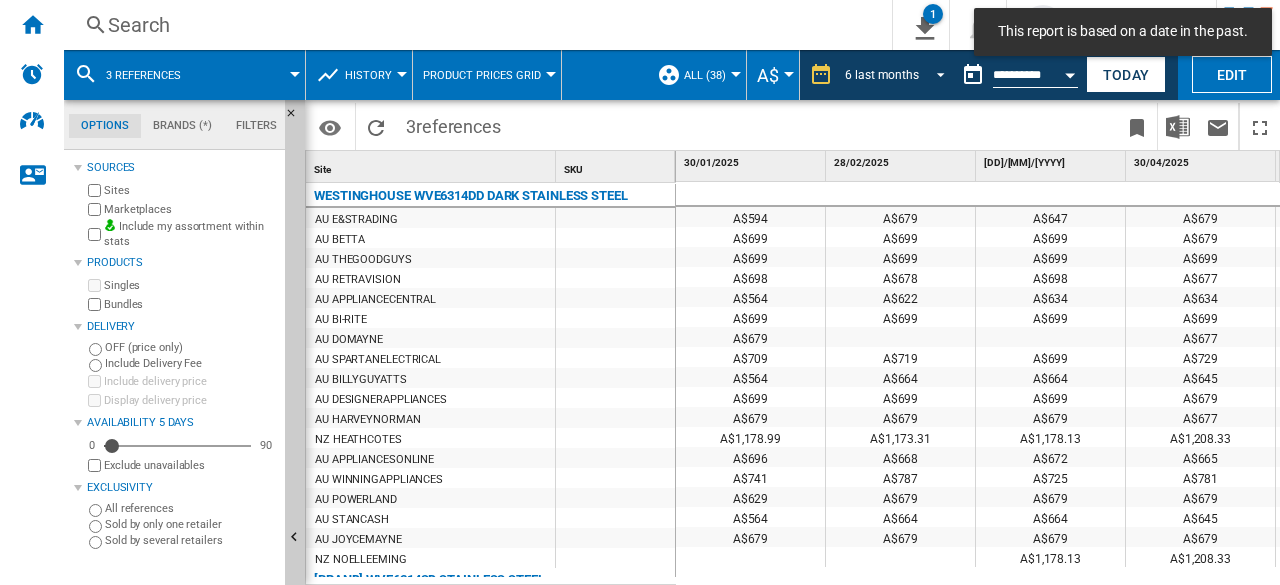 click at bounding box center (935, 73) 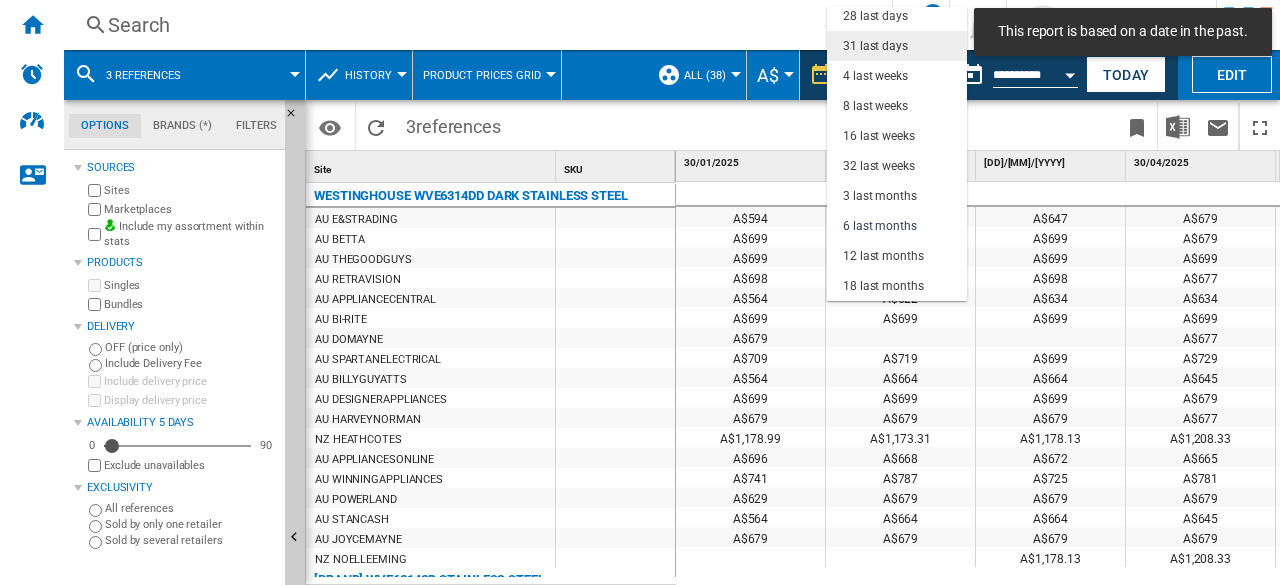 scroll, scrollTop: 0, scrollLeft: 0, axis: both 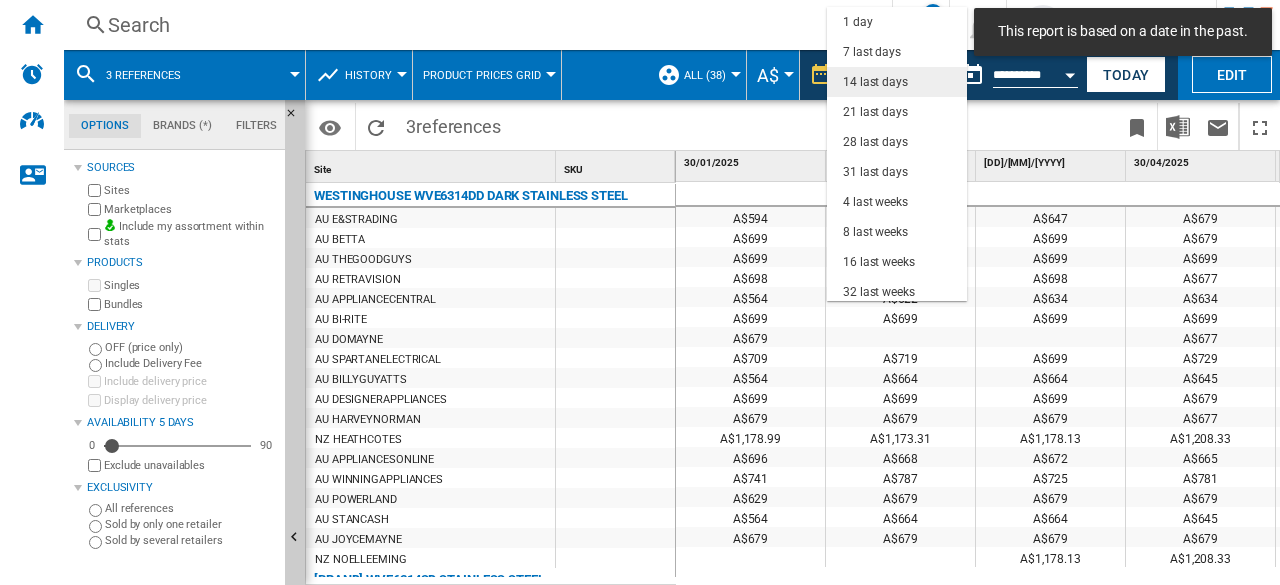 click on "14 last days" at bounding box center [875, 82] 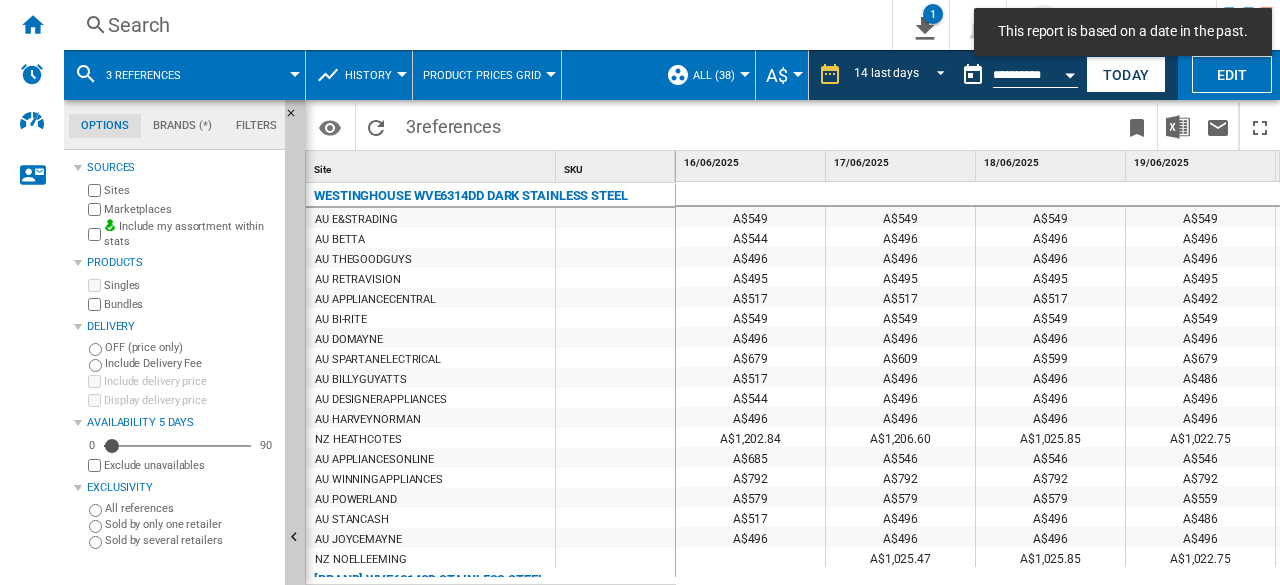 scroll, scrollTop: 0, scrollLeft: 192, axis: horizontal 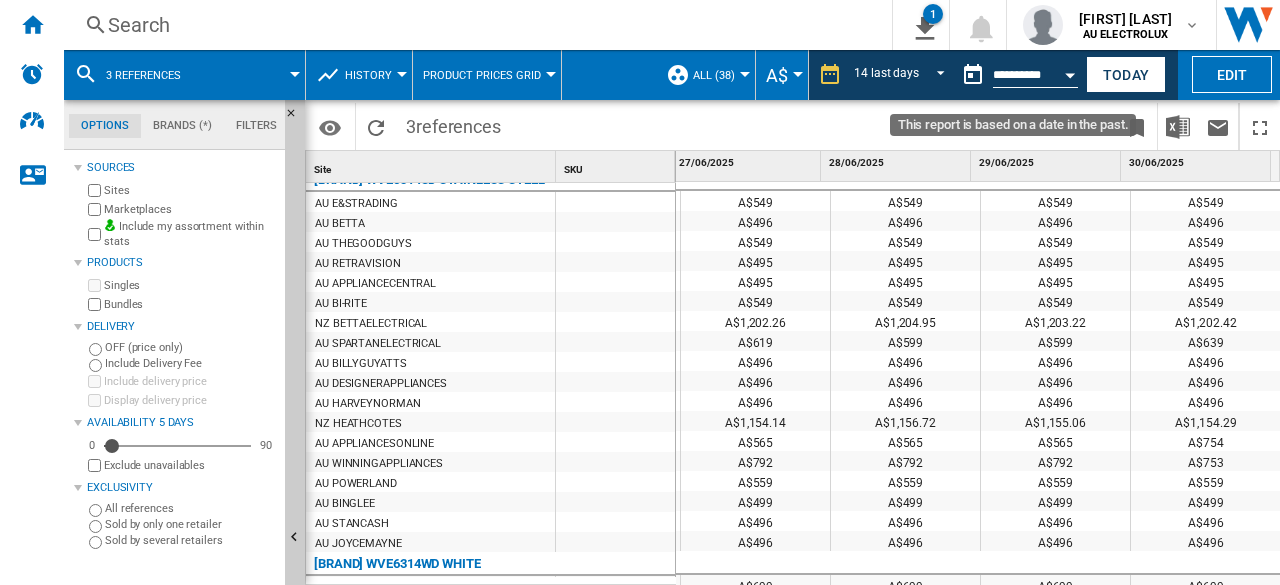 click at bounding box center (1070, 72) 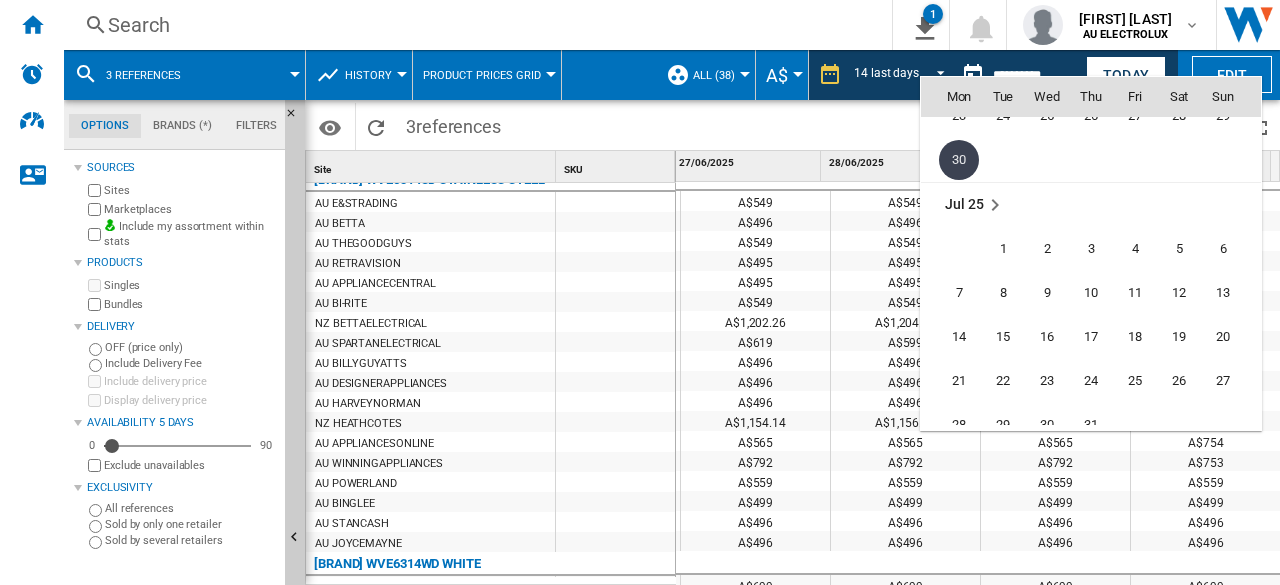 click on "14" at bounding box center (959, 337) 